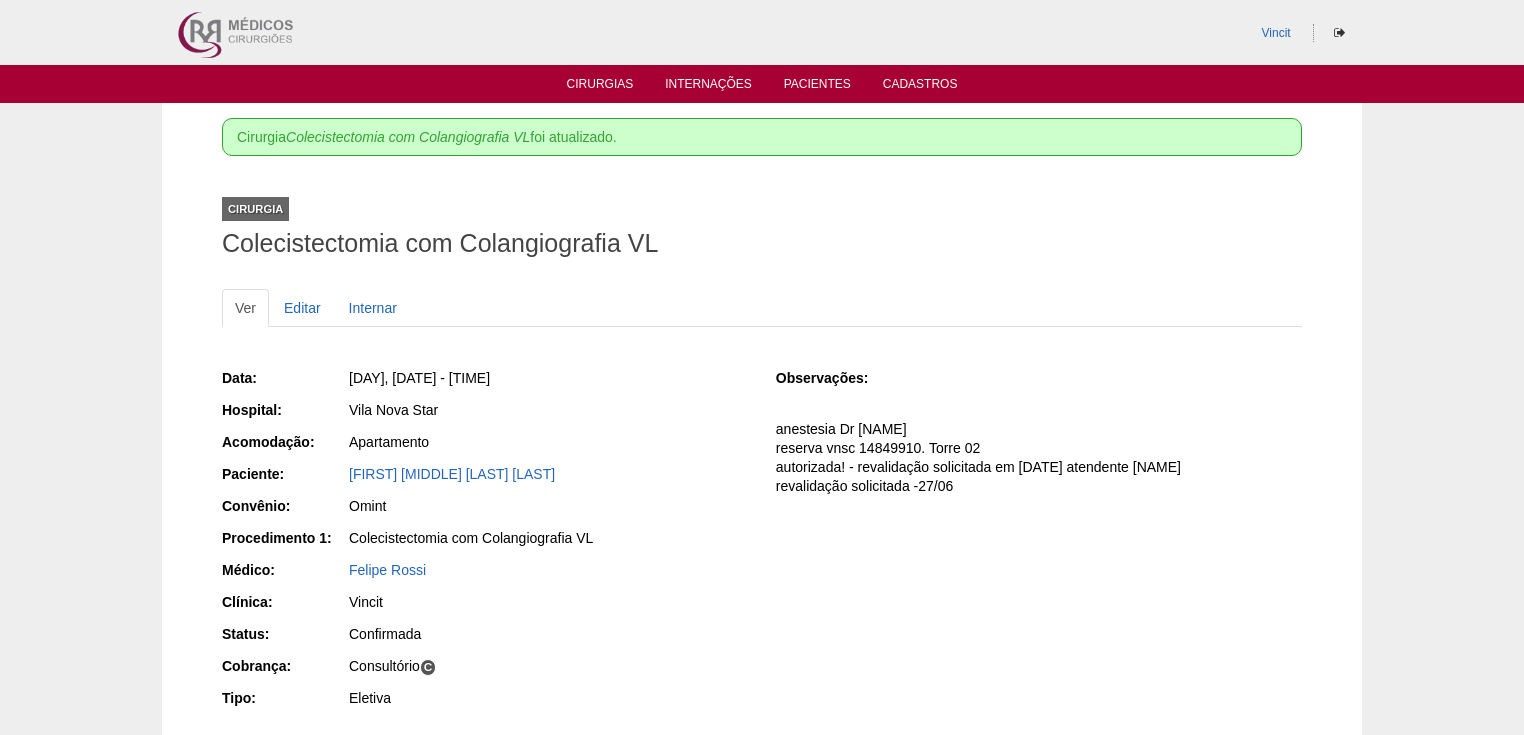 scroll, scrollTop: 0, scrollLeft: 0, axis: both 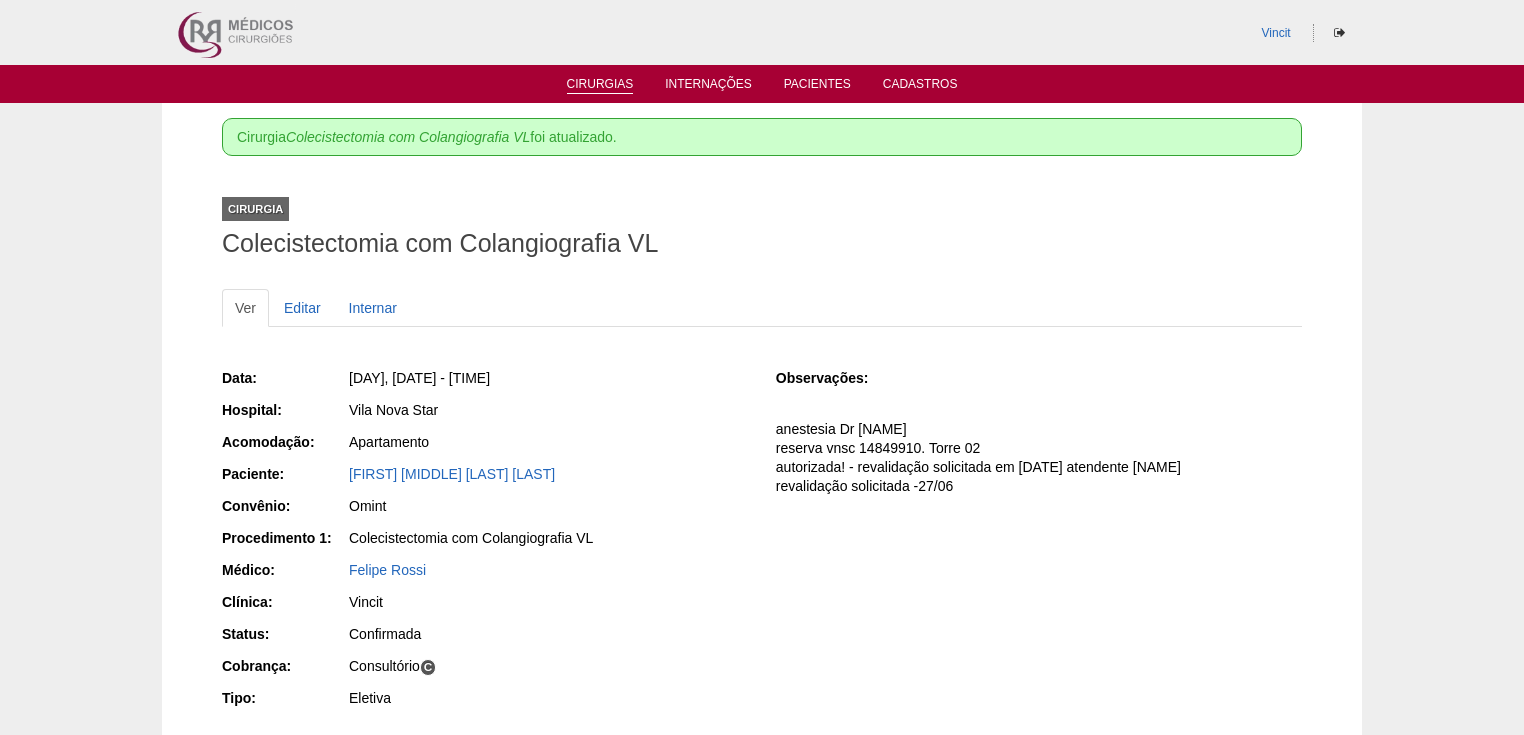 click on "Cirurgias" at bounding box center (600, 85) 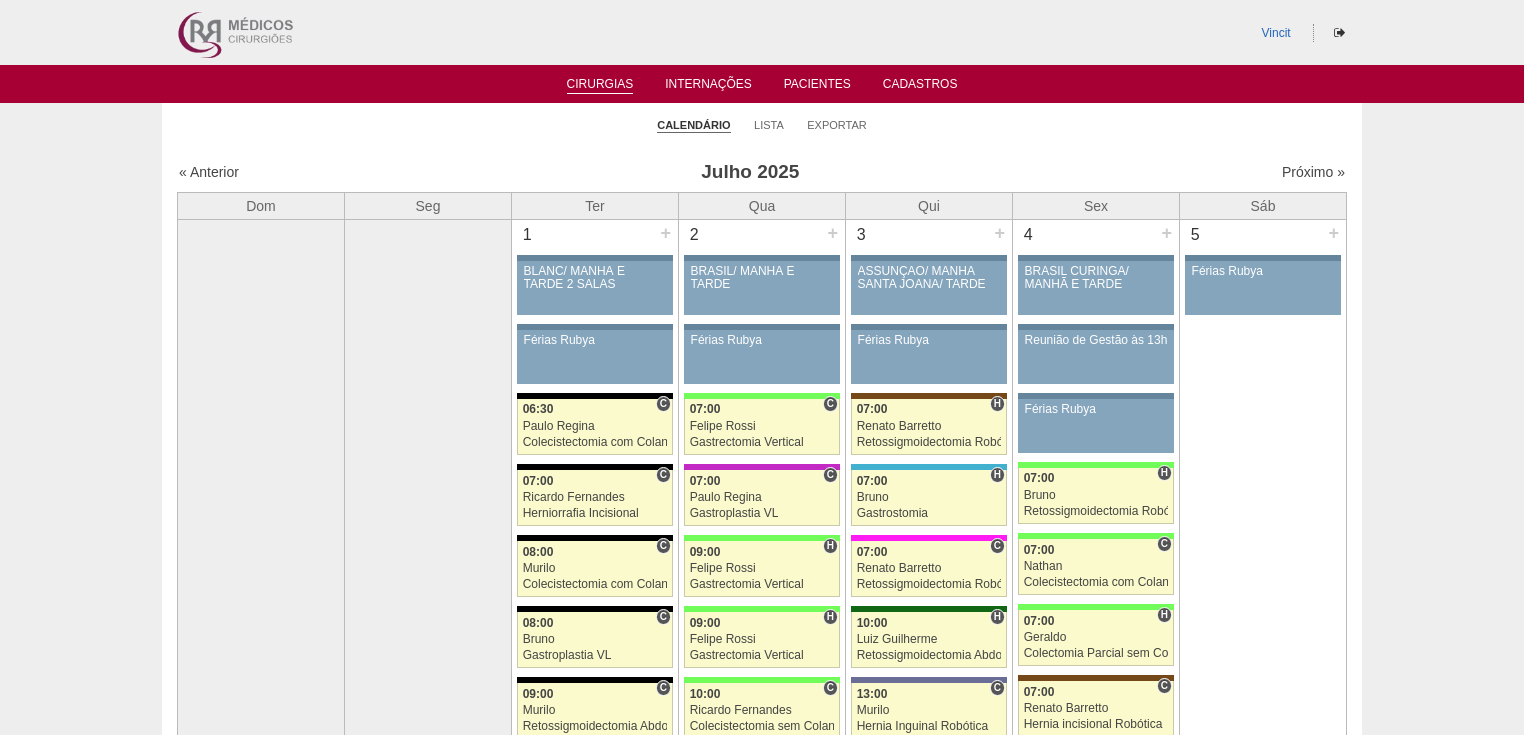 scroll, scrollTop: 0, scrollLeft: 0, axis: both 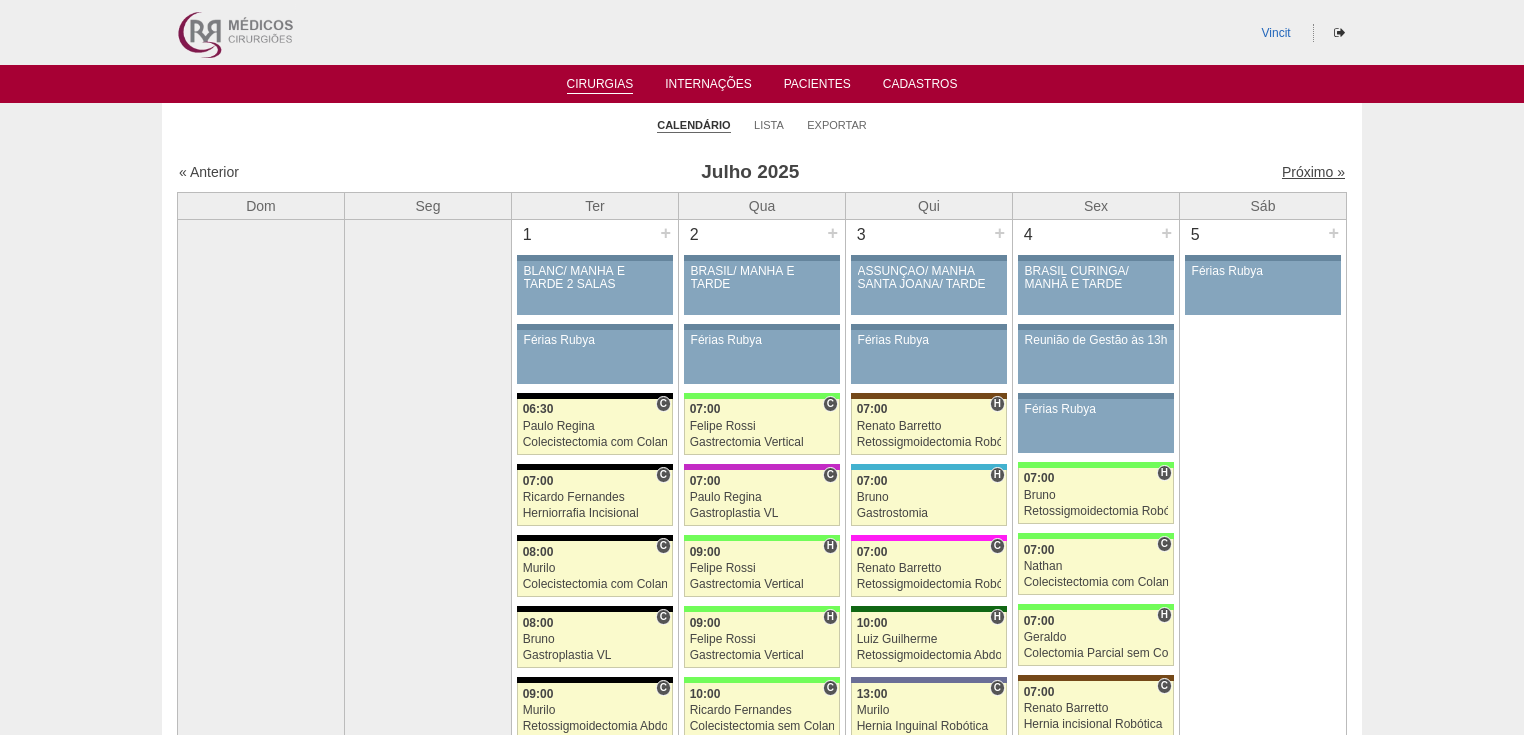 click on "Próximo »" at bounding box center (1313, 172) 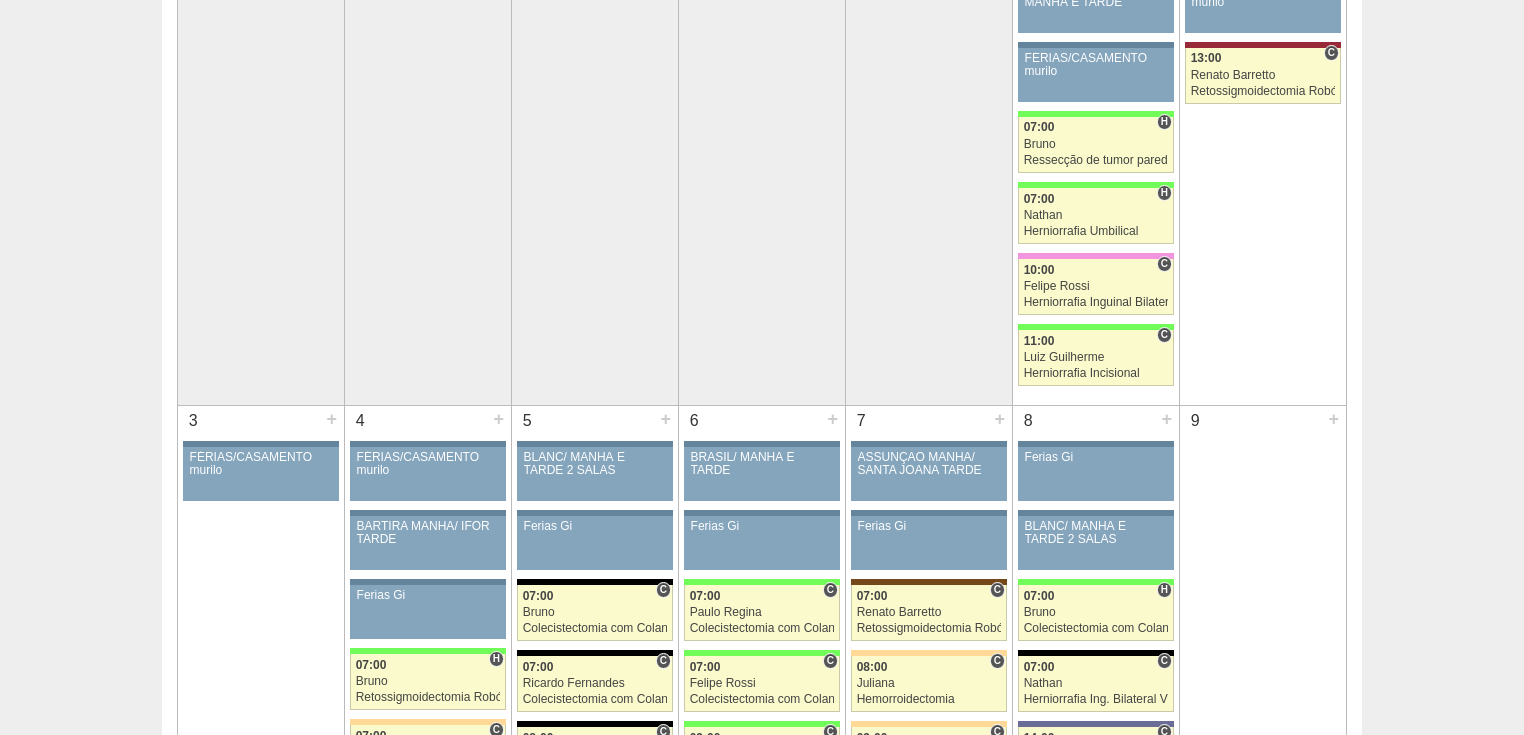 scroll, scrollTop: 0, scrollLeft: 0, axis: both 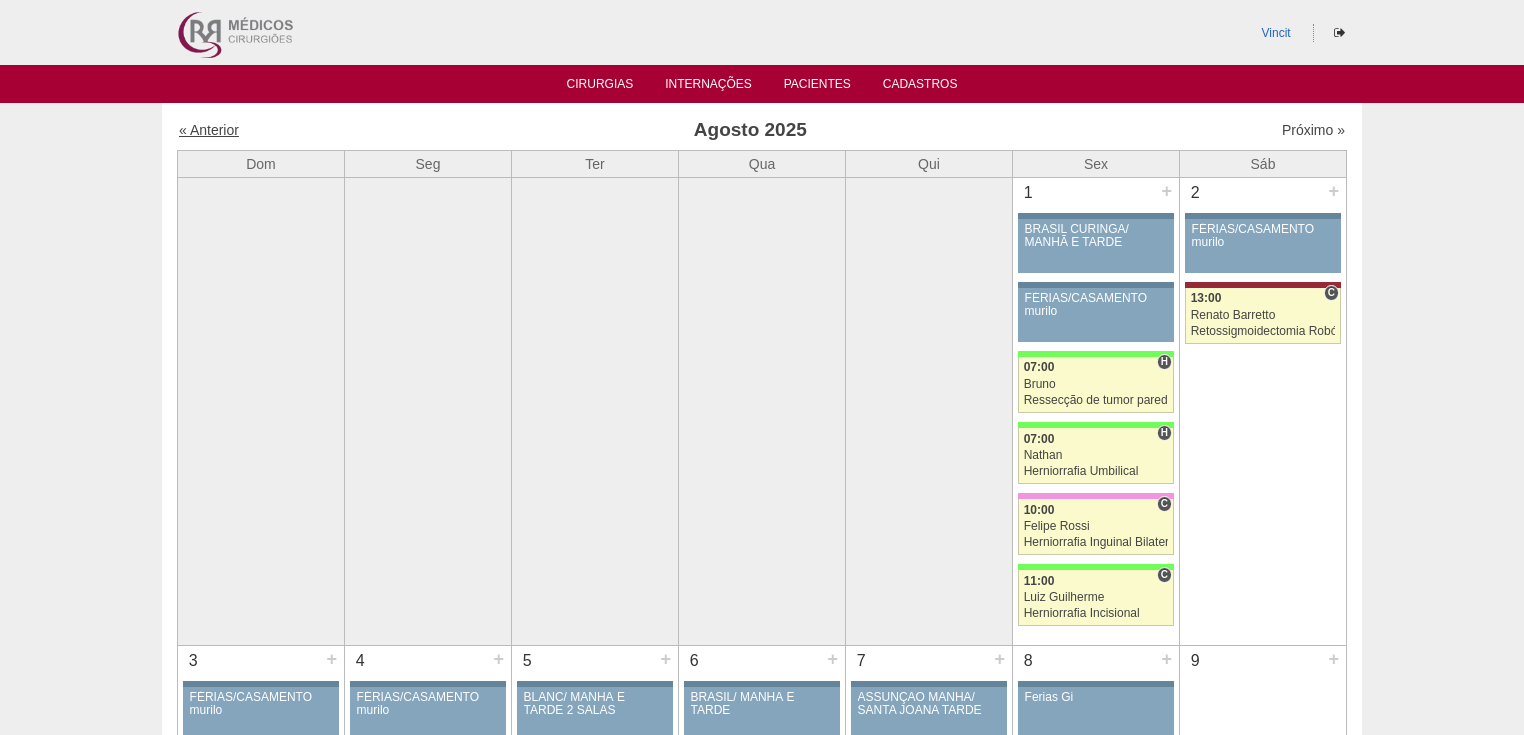 click on "« Anterior" at bounding box center [209, 130] 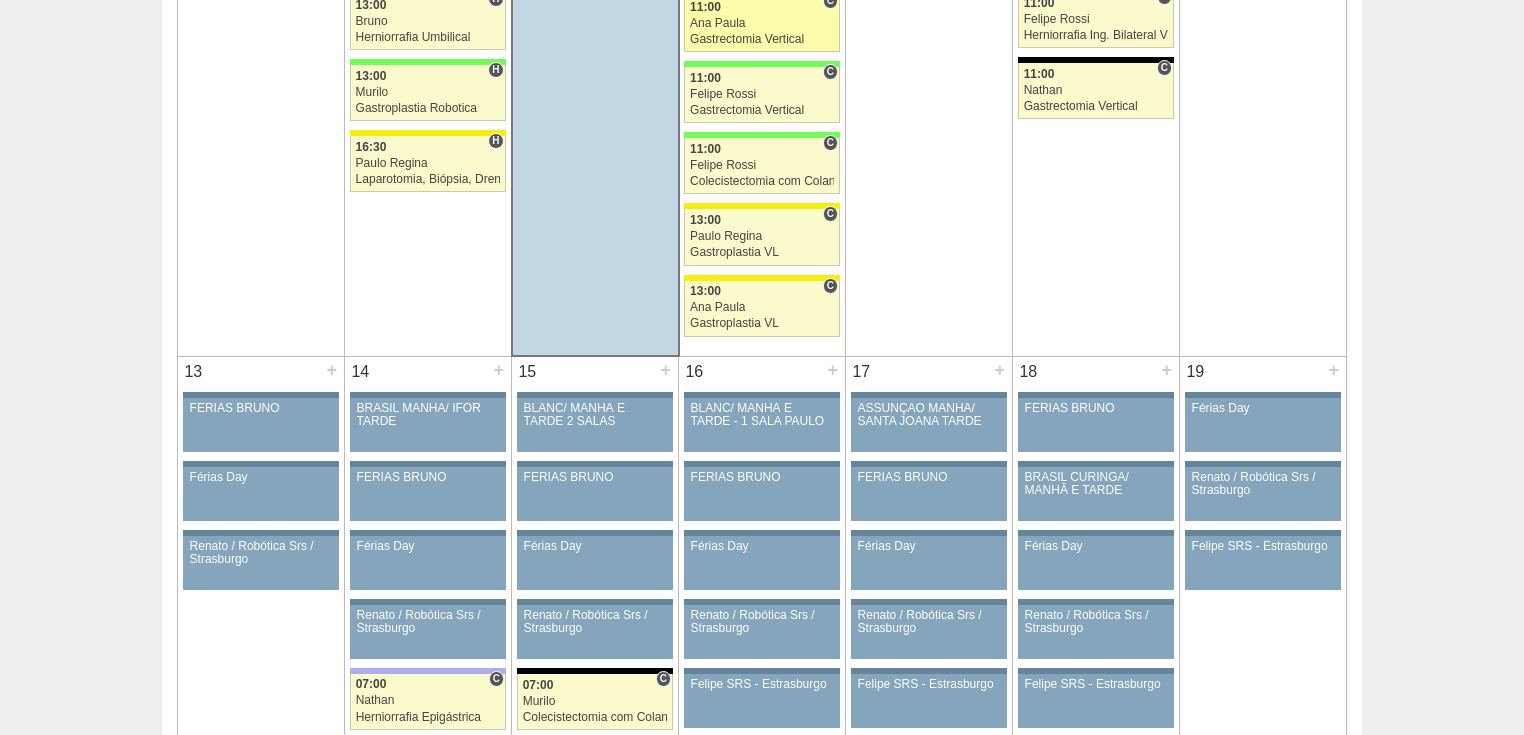 scroll, scrollTop: 2640, scrollLeft: 0, axis: vertical 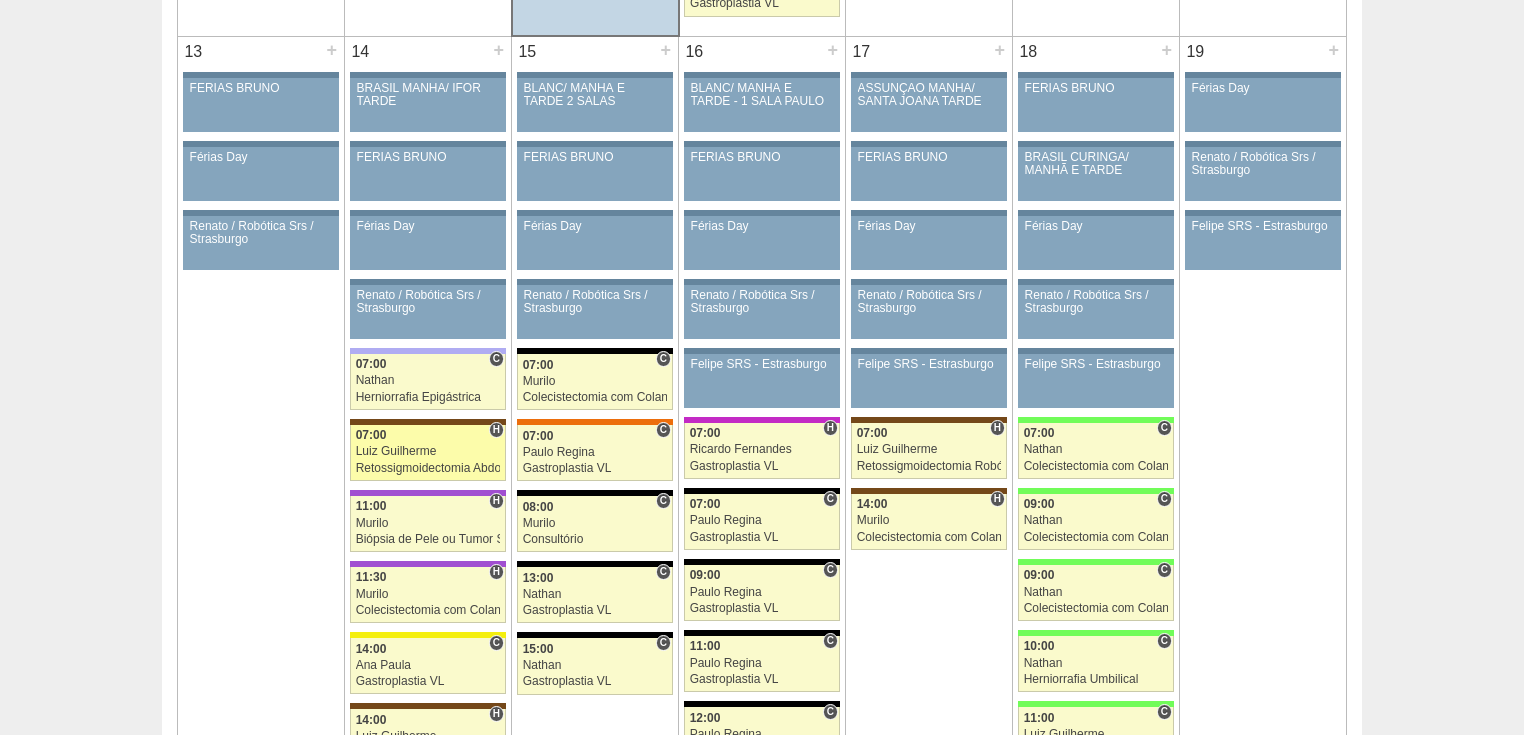 click on "Retossigmoidectomia Abdominal VL" at bounding box center [428, 468] 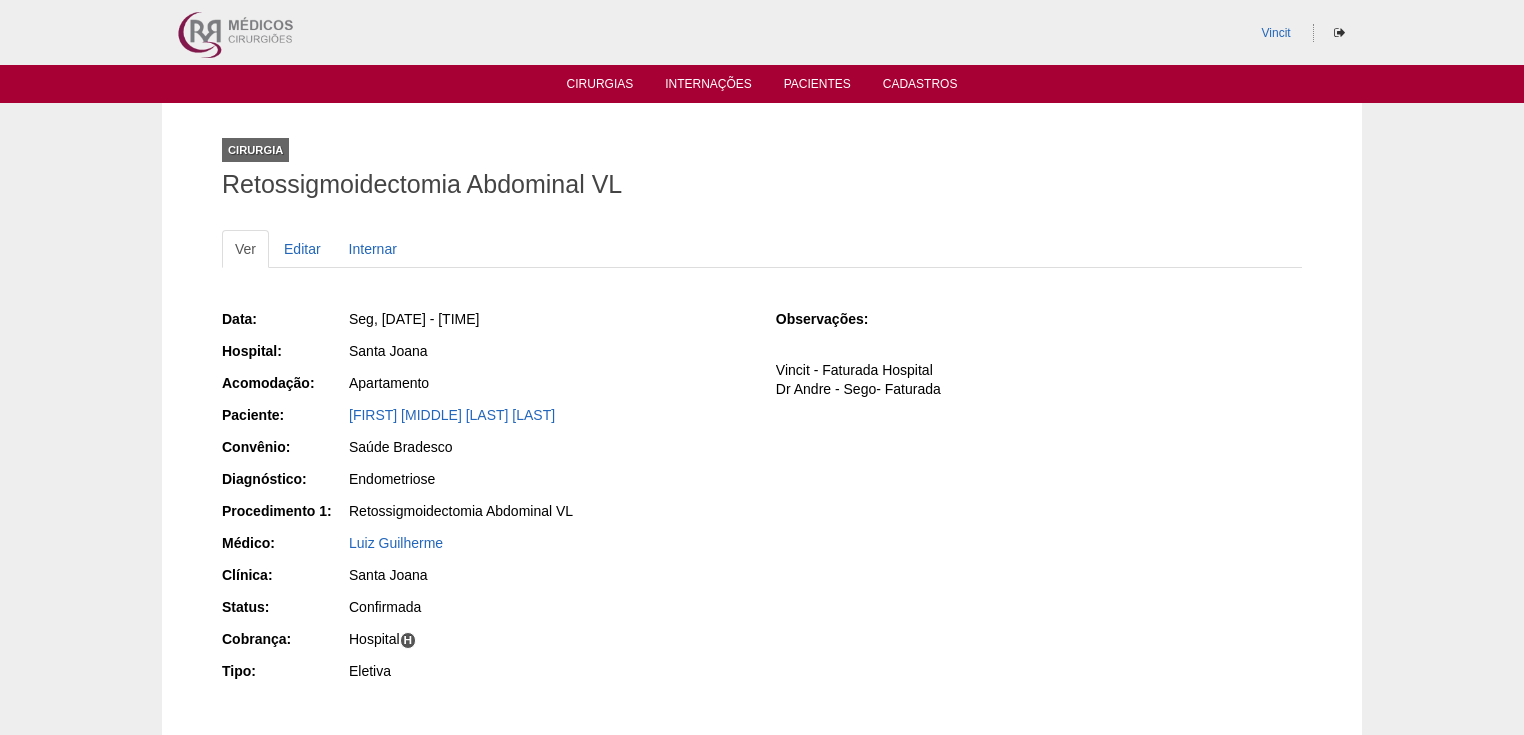 scroll, scrollTop: 0, scrollLeft: 0, axis: both 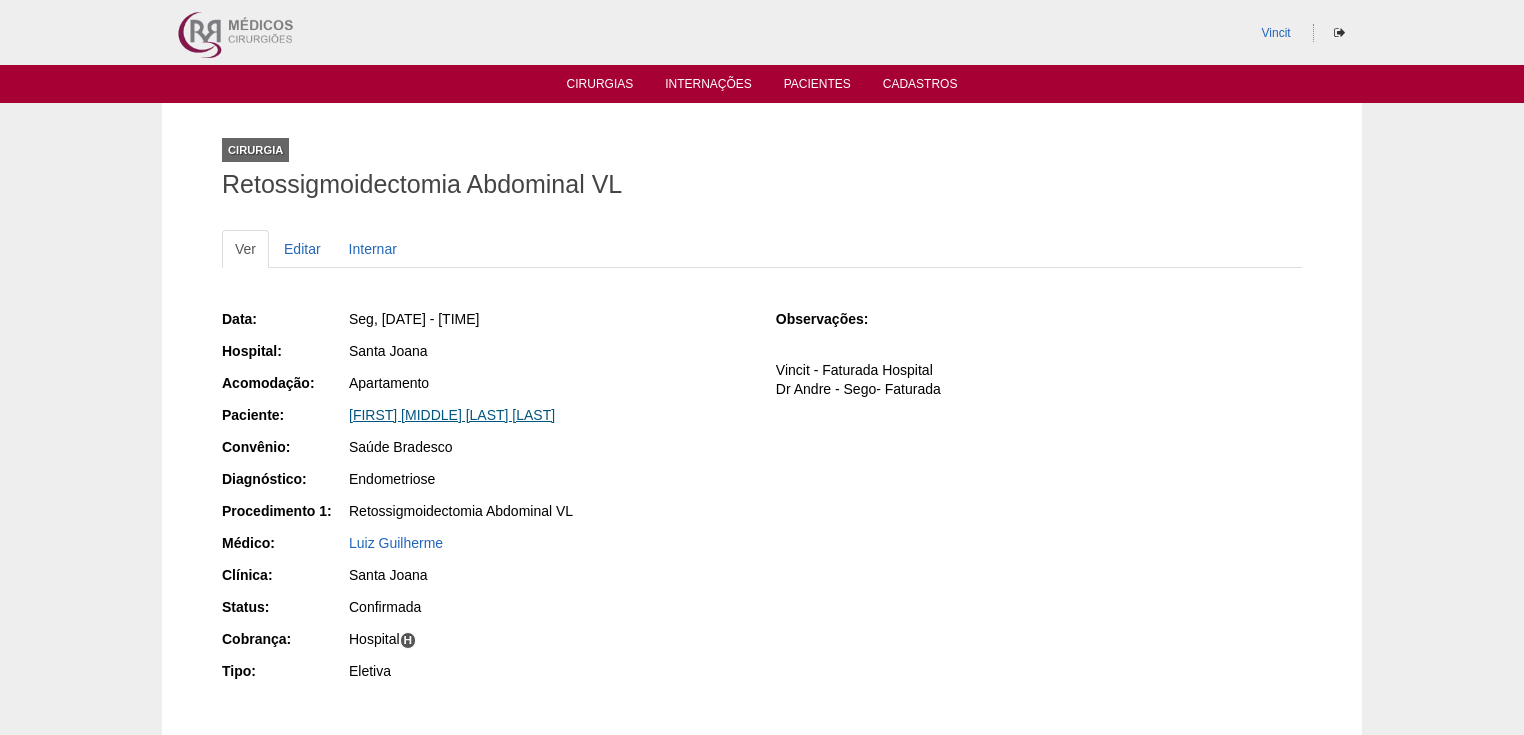 click on "[FIRST] [MIDDLE] [LAST] [LAST]" at bounding box center (452, 415) 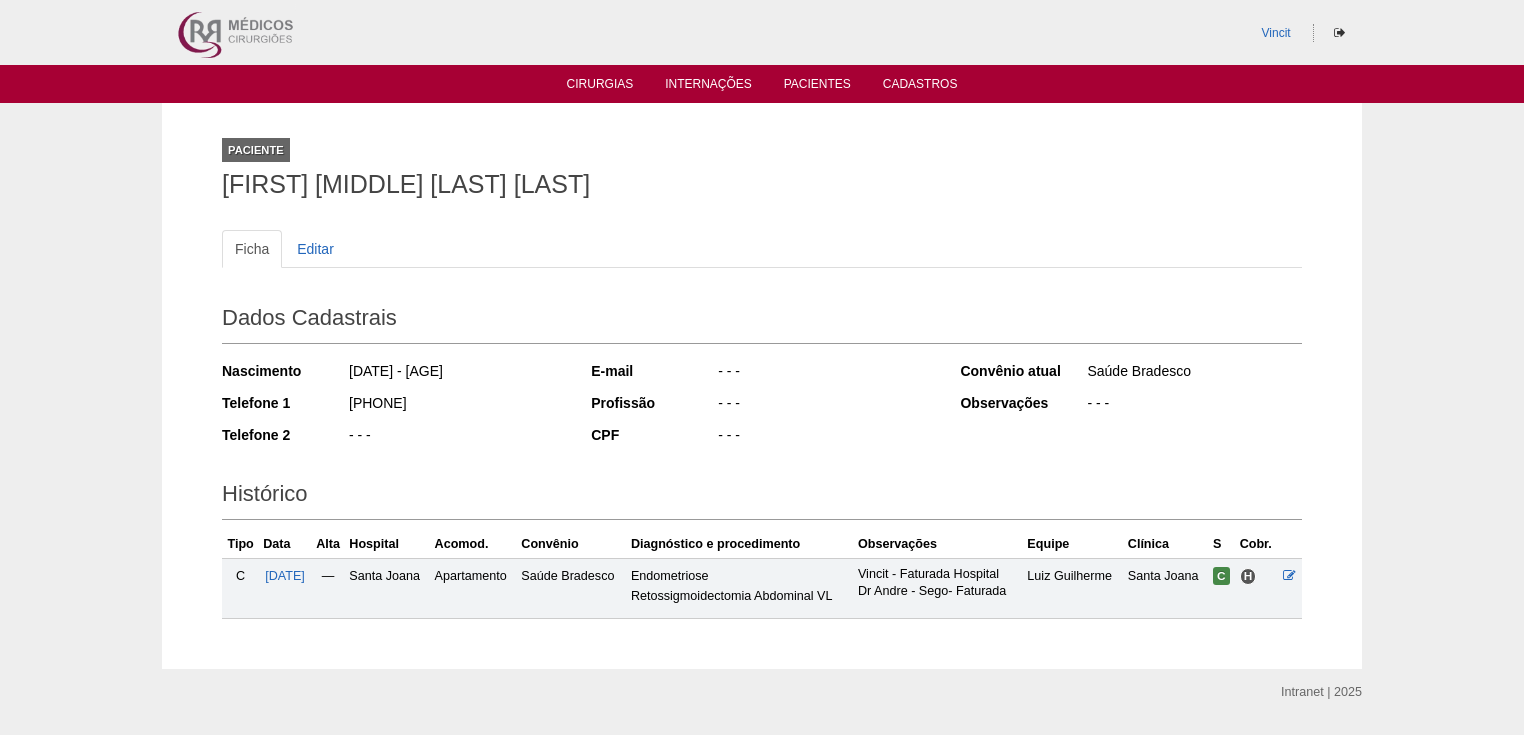 scroll, scrollTop: 0, scrollLeft: 0, axis: both 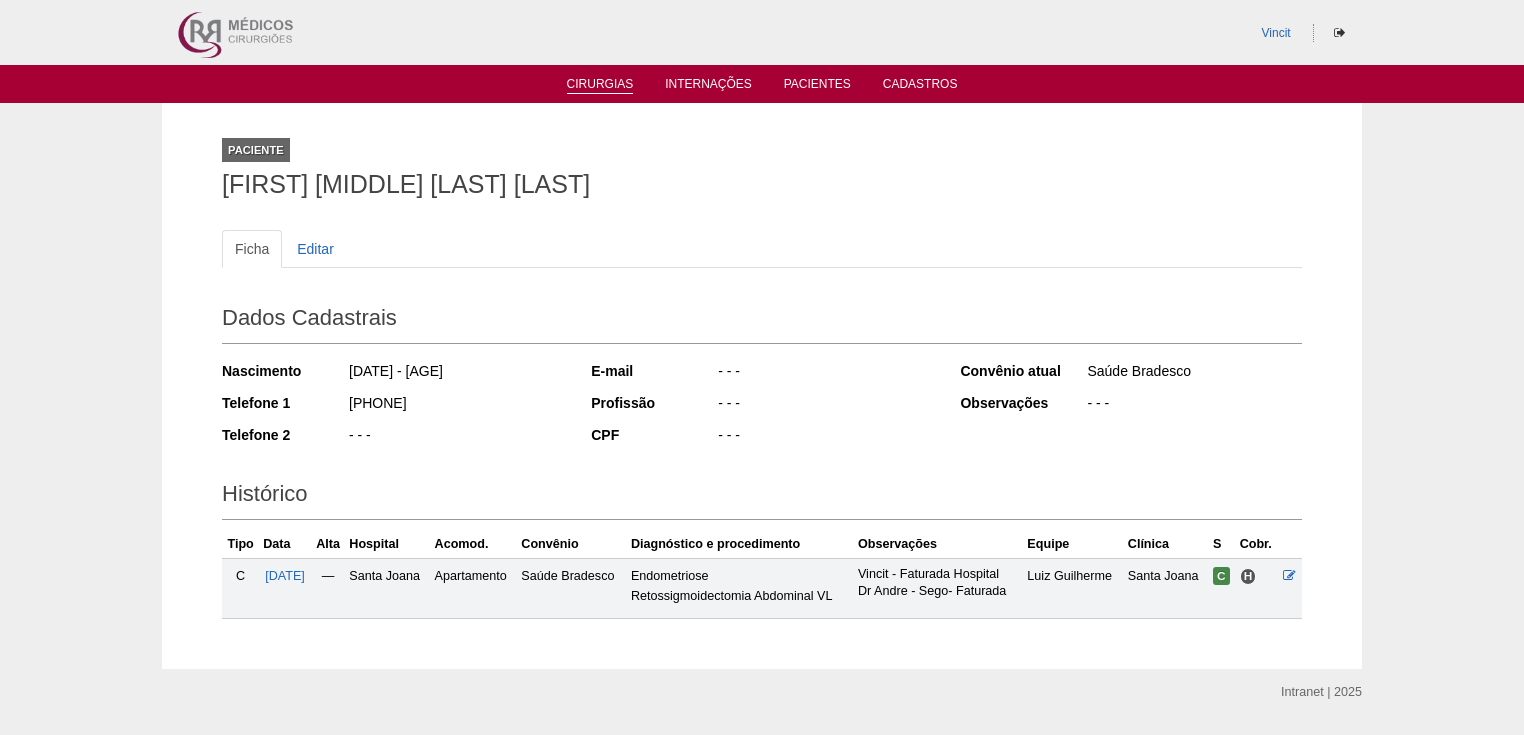 click on "Cirurgias" at bounding box center [600, 85] 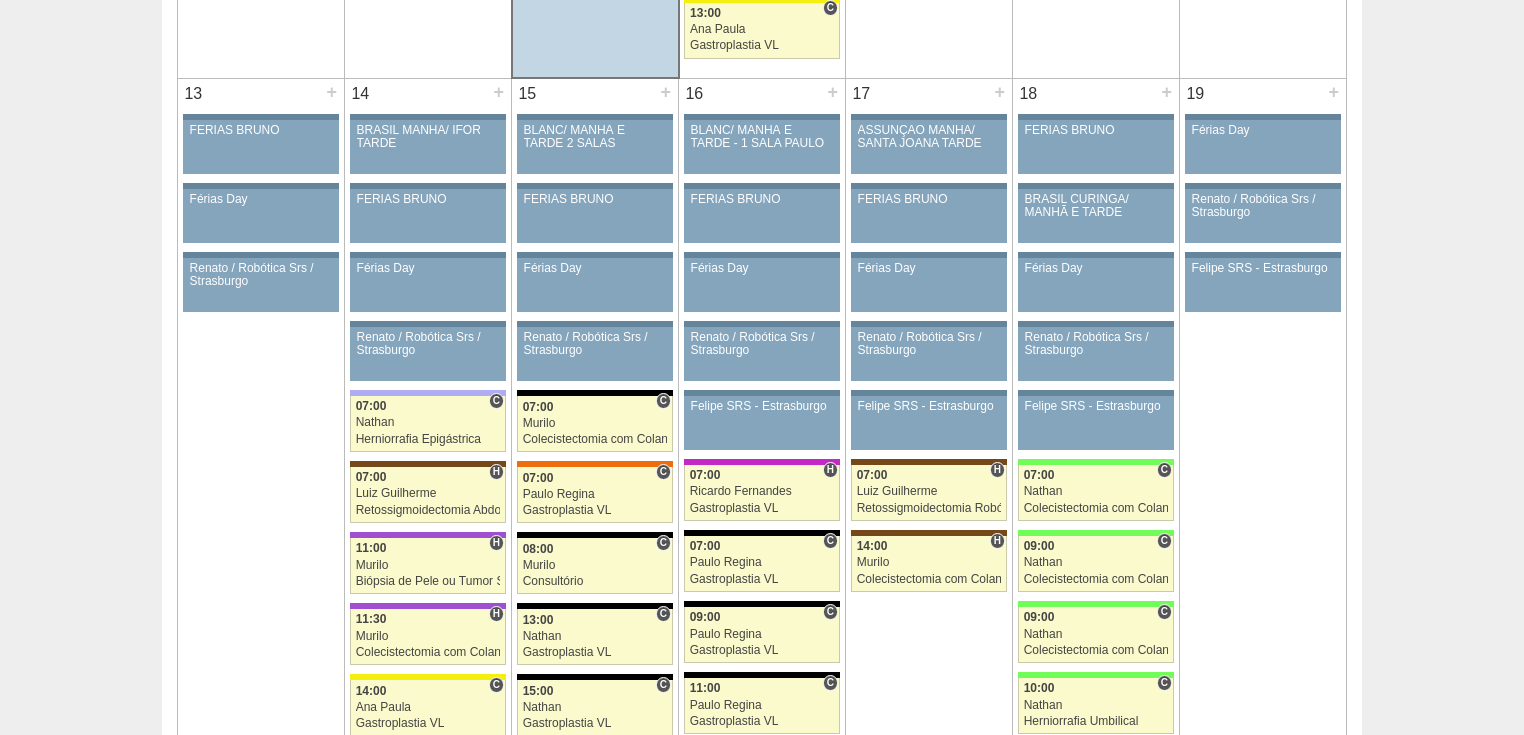 scroll, scrollTop: 2800, scrollLeft: 0, axis: vertical 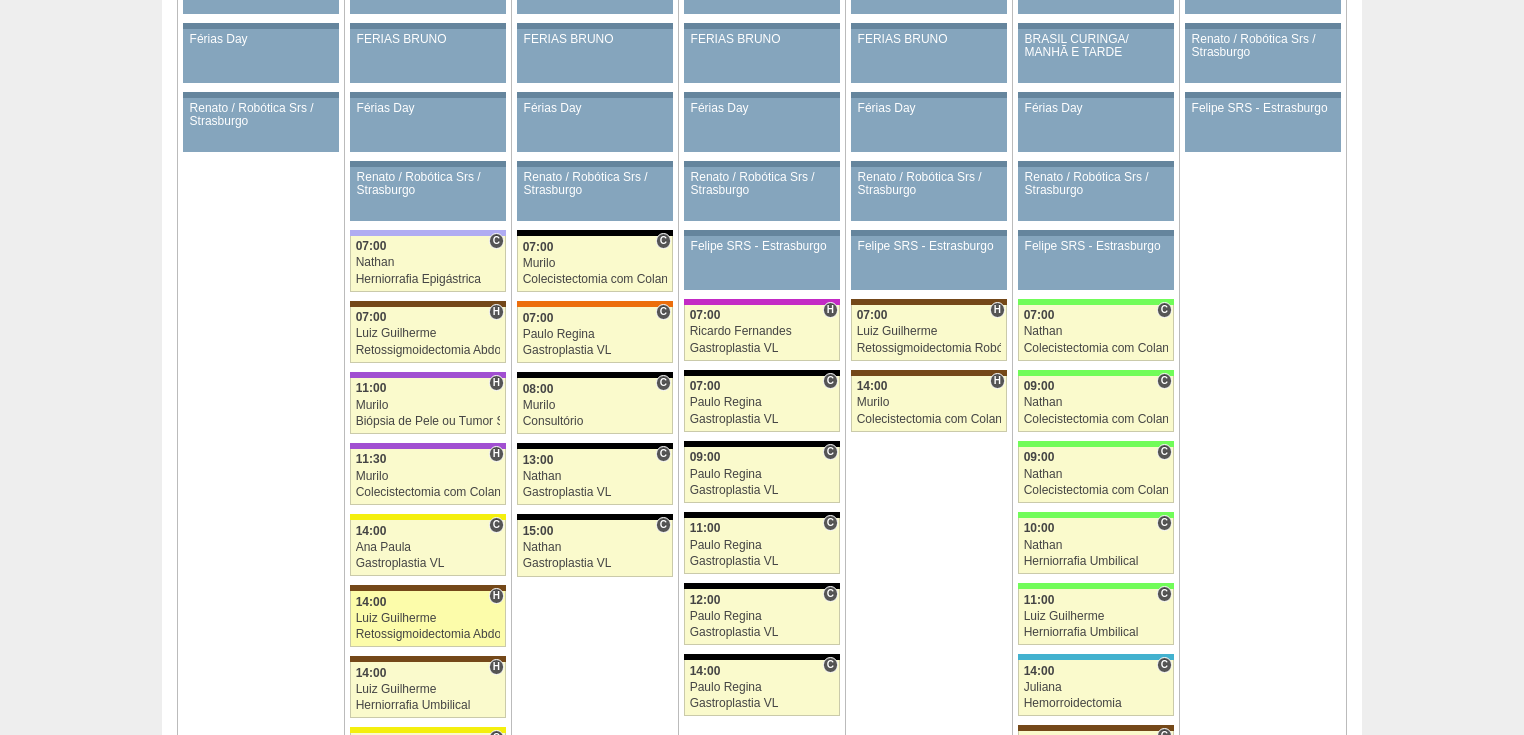 click on "Retossigmoidectomia Abdominal VL" at bounding box center [428, 634] 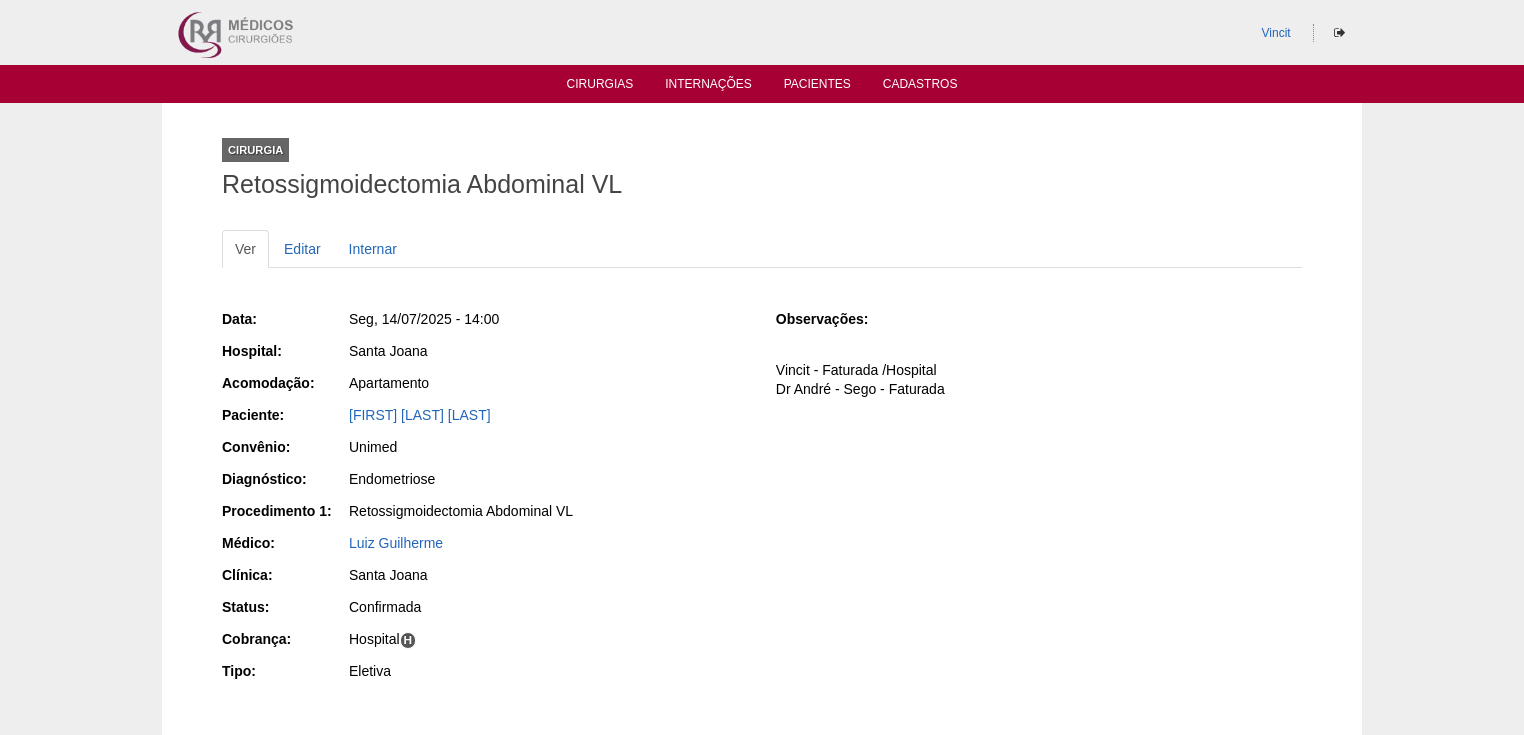 scroll, scrollTop: 0, scrollLeft: 0, axis: both 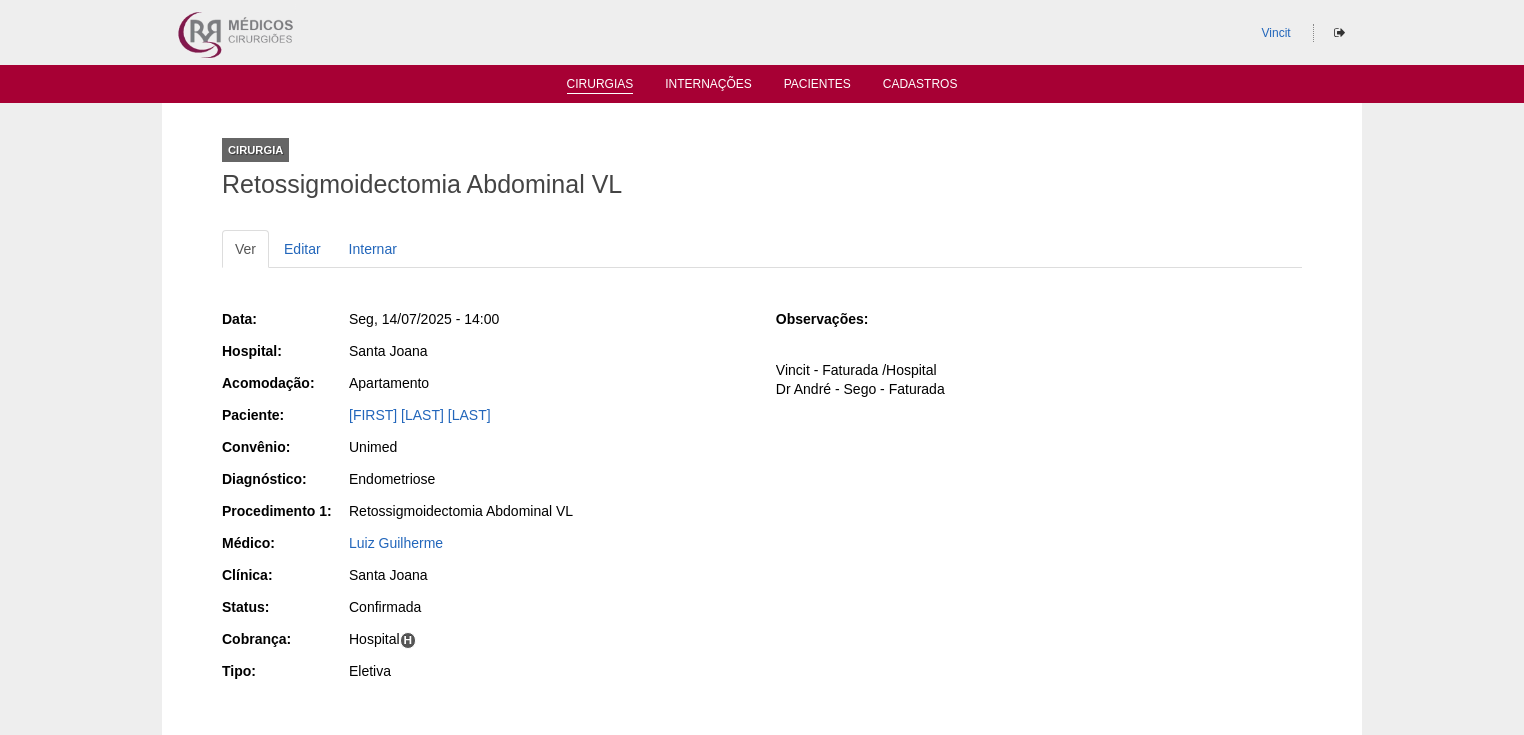 click on "Cirurgias" at bounding box center (600, 85) 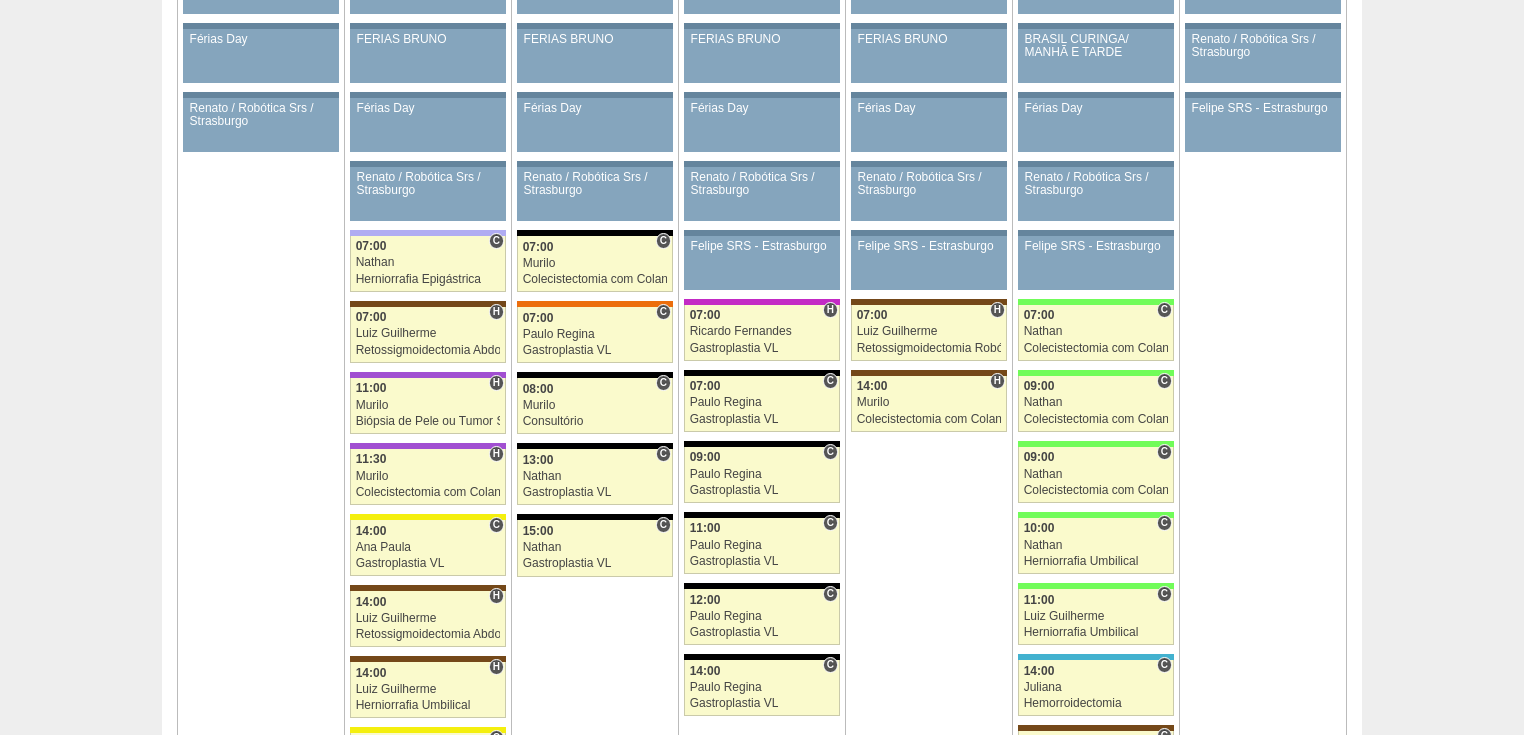 scroll, scrollTop: 2880, scrollLeft: 0, axis: vertical 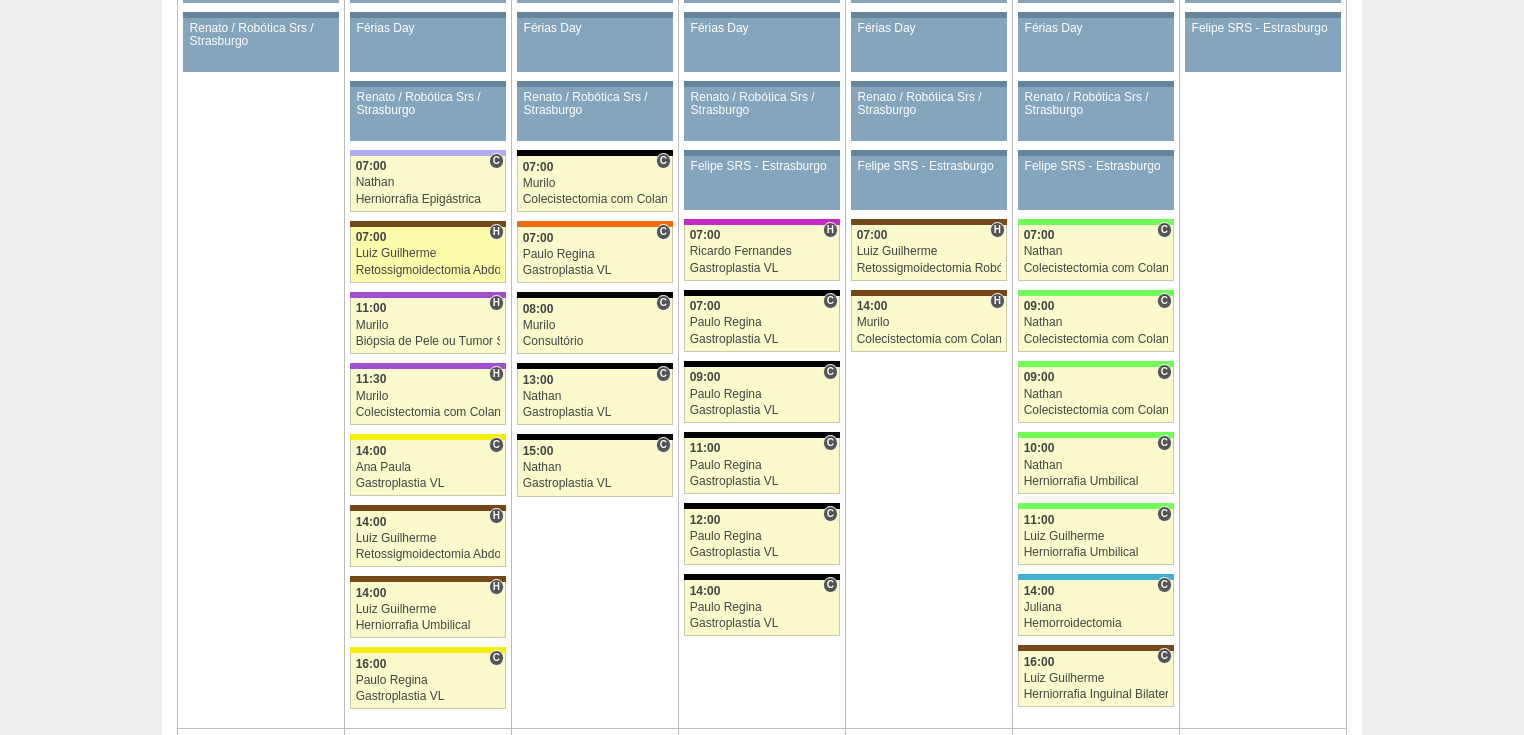 click on "Retossigmoidectomia Abdominal VL" at bounding box center (428, 270) 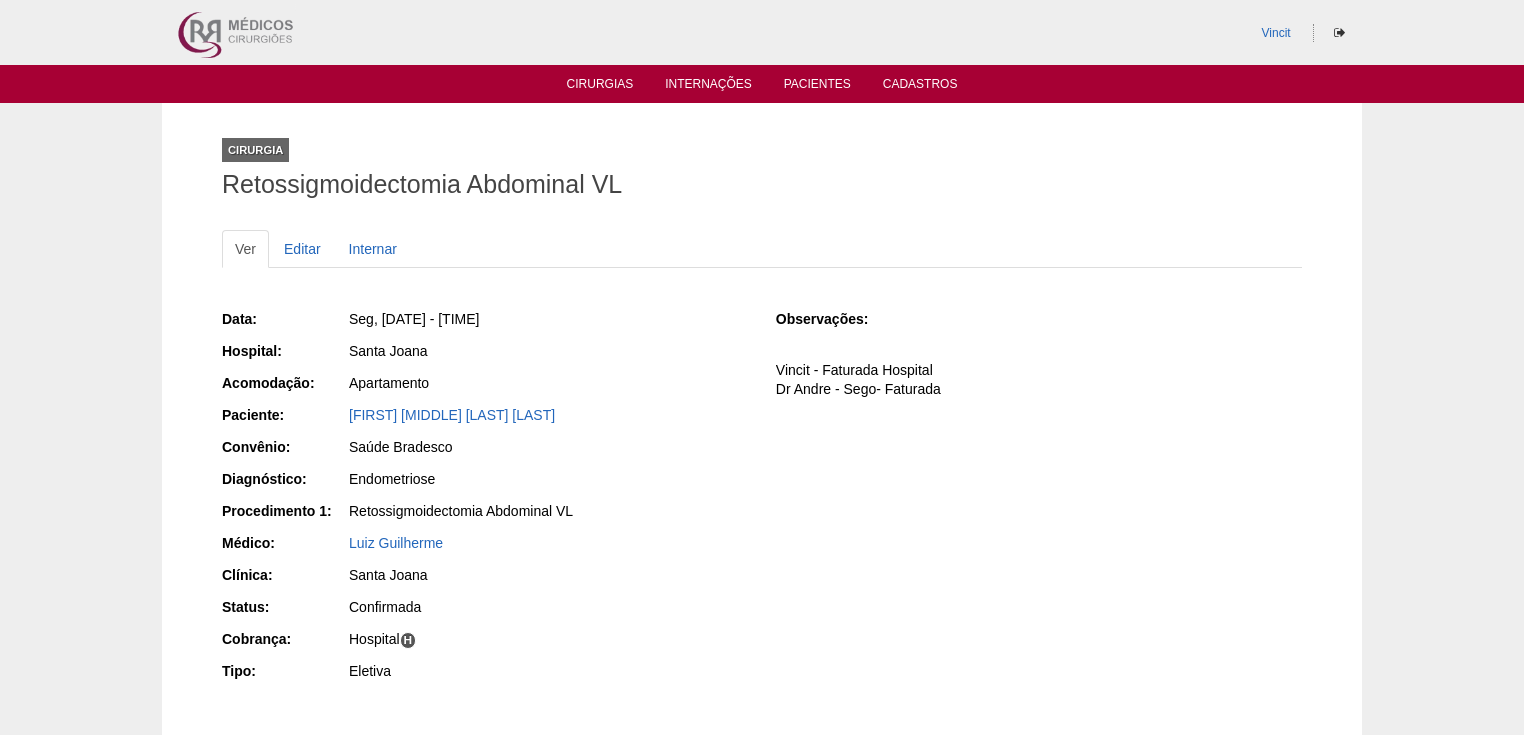scroll, scrollTop: 0, scrollLeft: 0, axis: both 